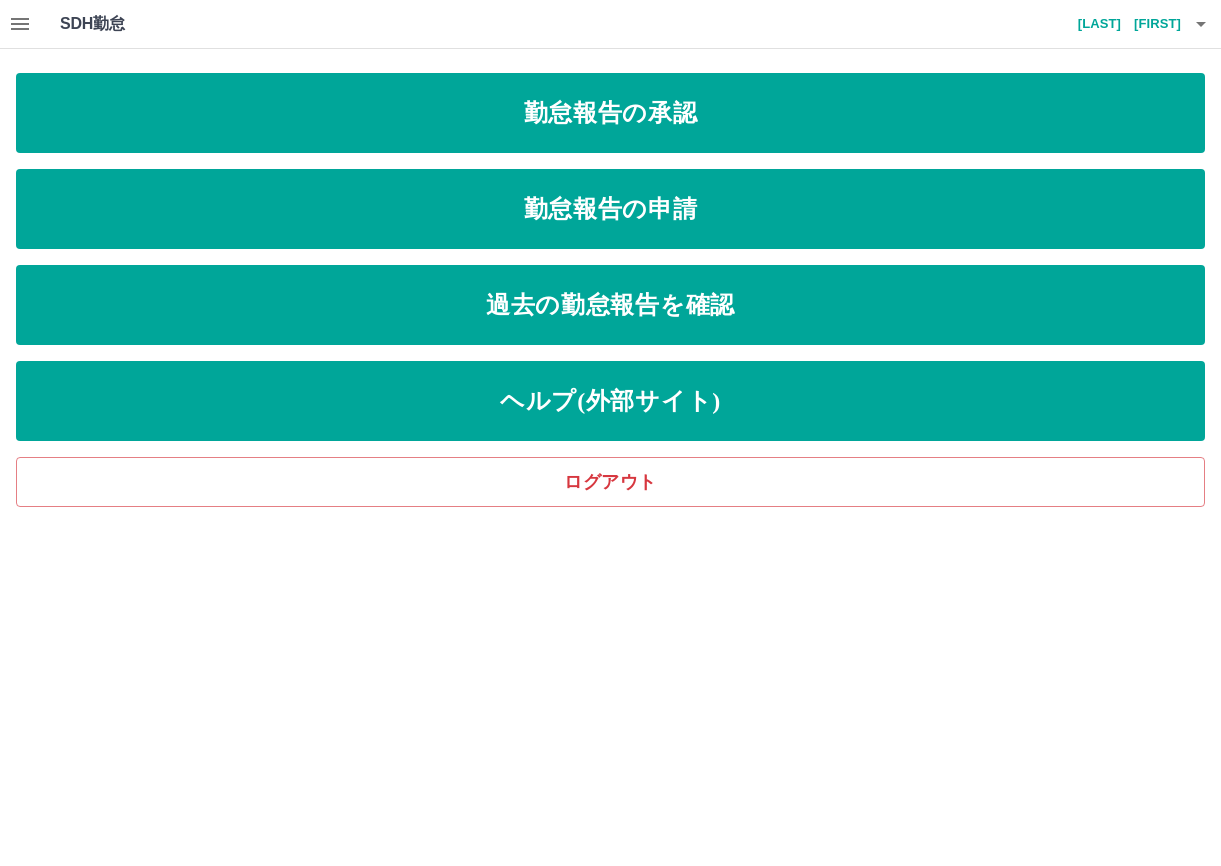 scroll, scrollTop: 0, scrollLeft: 0, axis: both 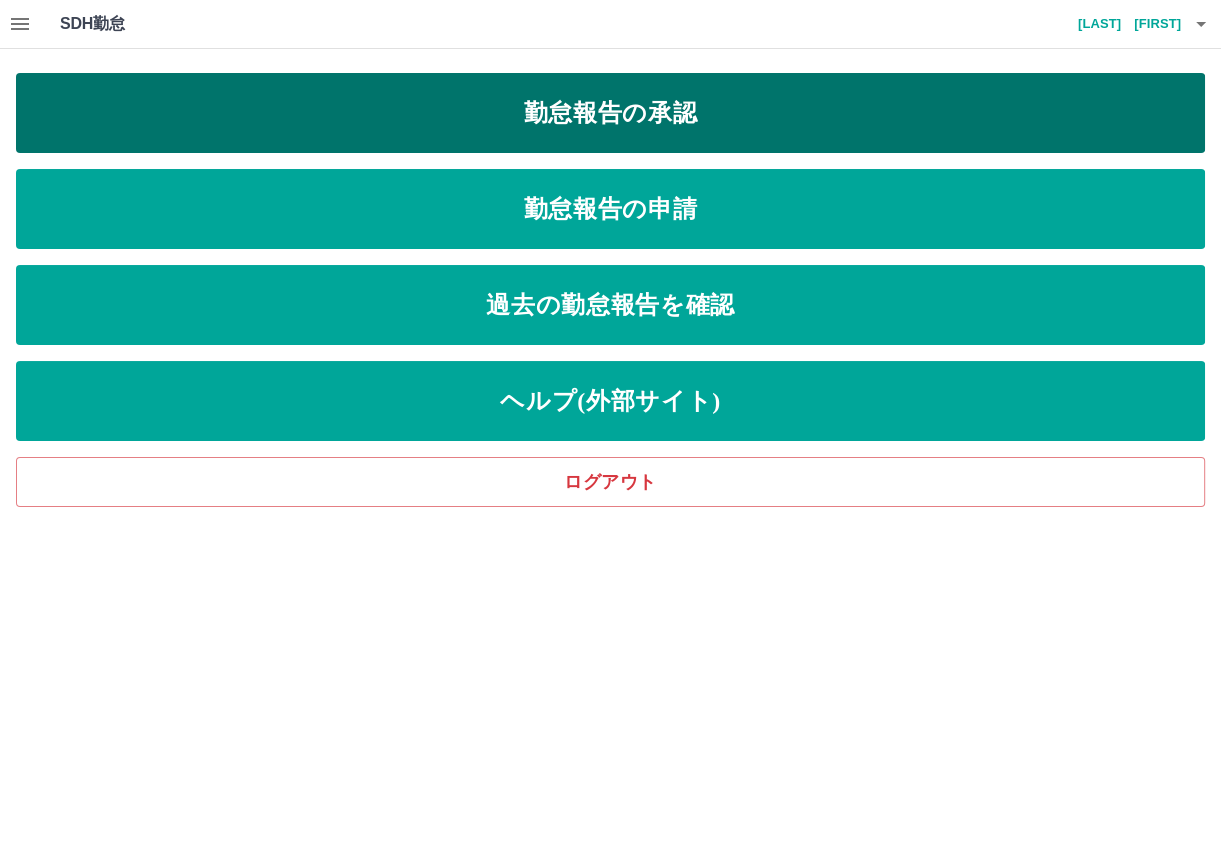 click on "勤怠報告の承認" at bounding box center (610, 113) 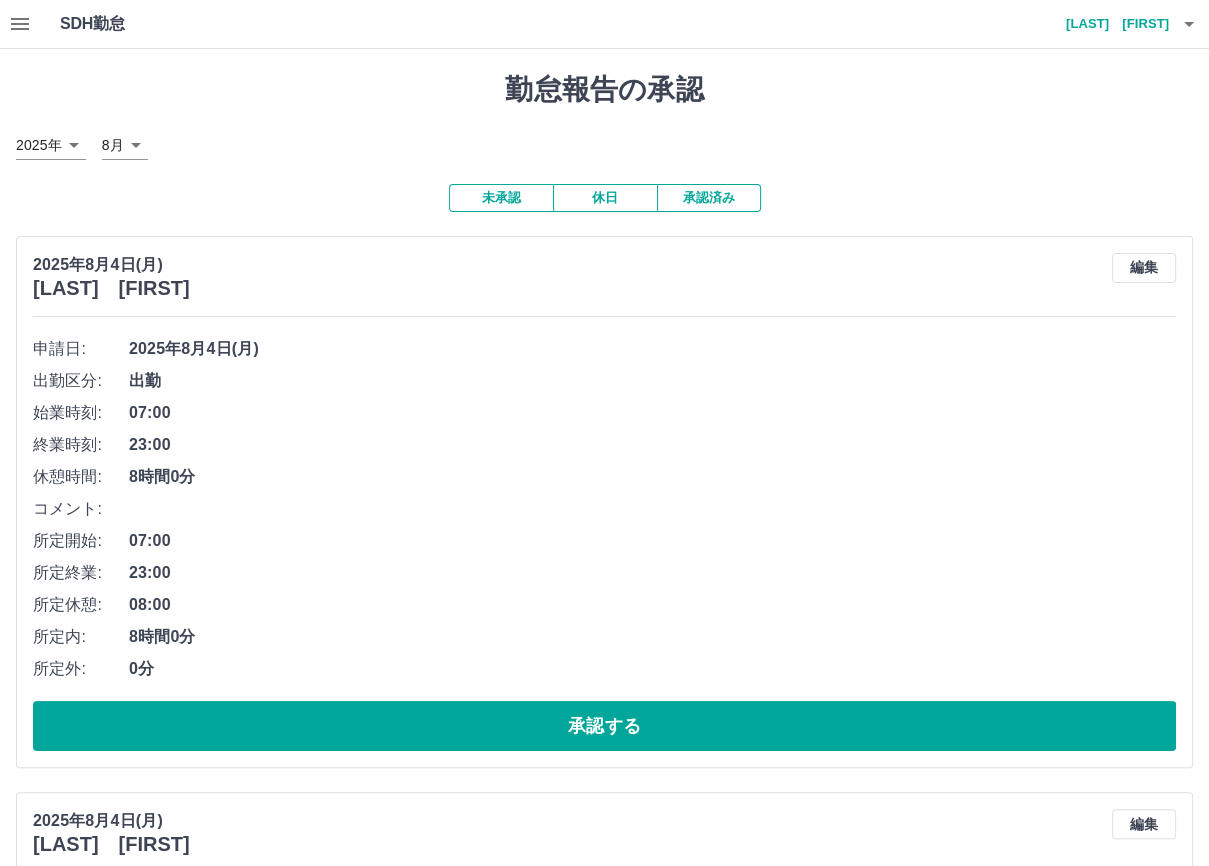 click 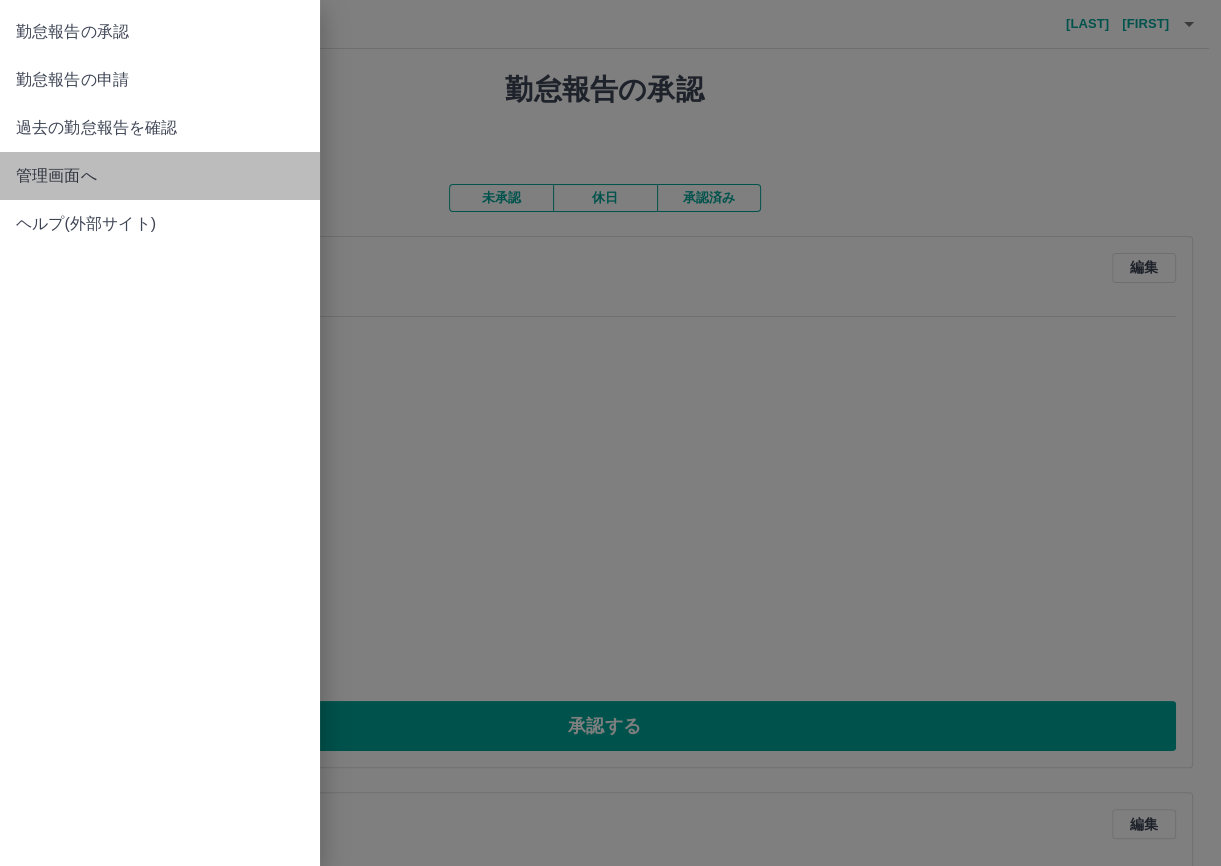 click on "管理画面へ" at bounding box center (160, 176) 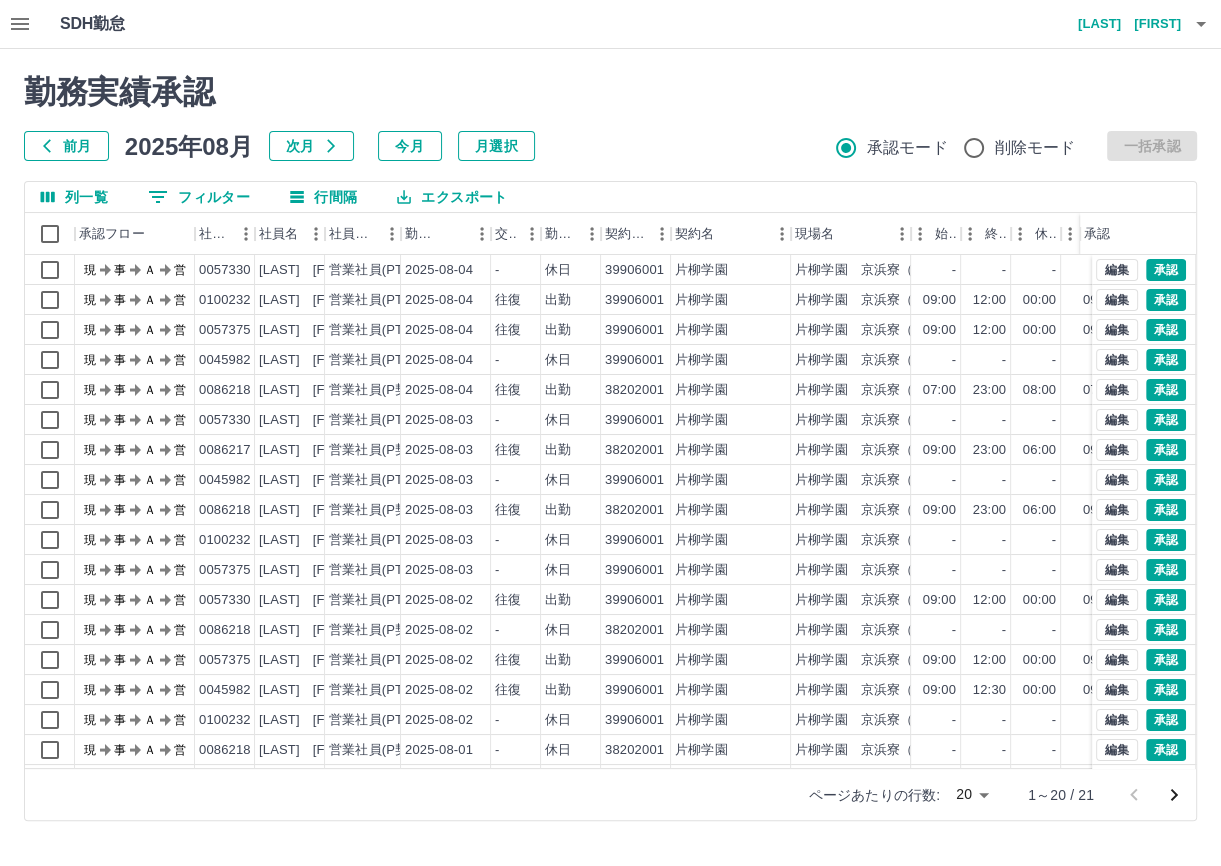 click on "SDH勤怠 [LAST]　[FIRST] 勤務実績承認 前月 2025年08月 次月 今月 月選択 承認モード 削除モード 一括承認 列一覧 0 フィルター 行間隔 エクスポート 承認フロー 社員番号 社員名 社員区分 勤務日 交通費 勤務区分 契約コード 契約名 現場名 始業 終業 休憩 所定開始 所定終業 所定休憩 拘束 勤務 遅刻等 承認 現 事 Ａ 営 0057330 [LAST]　[FIRST] 営業社員(PT契約) 2025-08-04  -  休日 39906001 片柳学園 片柳学園　京浜寮（清掃） - - - - - - 00:00 00:00 00:00 現 事 Ａ 営 0100232 [LAST]　[FIRST] 営業社員(PT契約) 2025-08-04 往復 出勤 39906001 片柳学園 片柳学園　京浜寮（清掃） 09:00 12:00 00:00 09:00 12:00 00:00 03:00 03:00 00:00 現 事 Ａ 営 0057375 [LAST]　[FIRST] 営業社員(PT契約) 2025-08-04 往復 出勤 39906001 片柳学園 片柳学園　京浜寮（清掃） 09:00 12:00 00:00 09:00 12:00 00:00 03:00 03:00 00:00 現 事 Ａ 営 0045982 [LAST]　[FIRST] -" at bounding box center [610, 422] 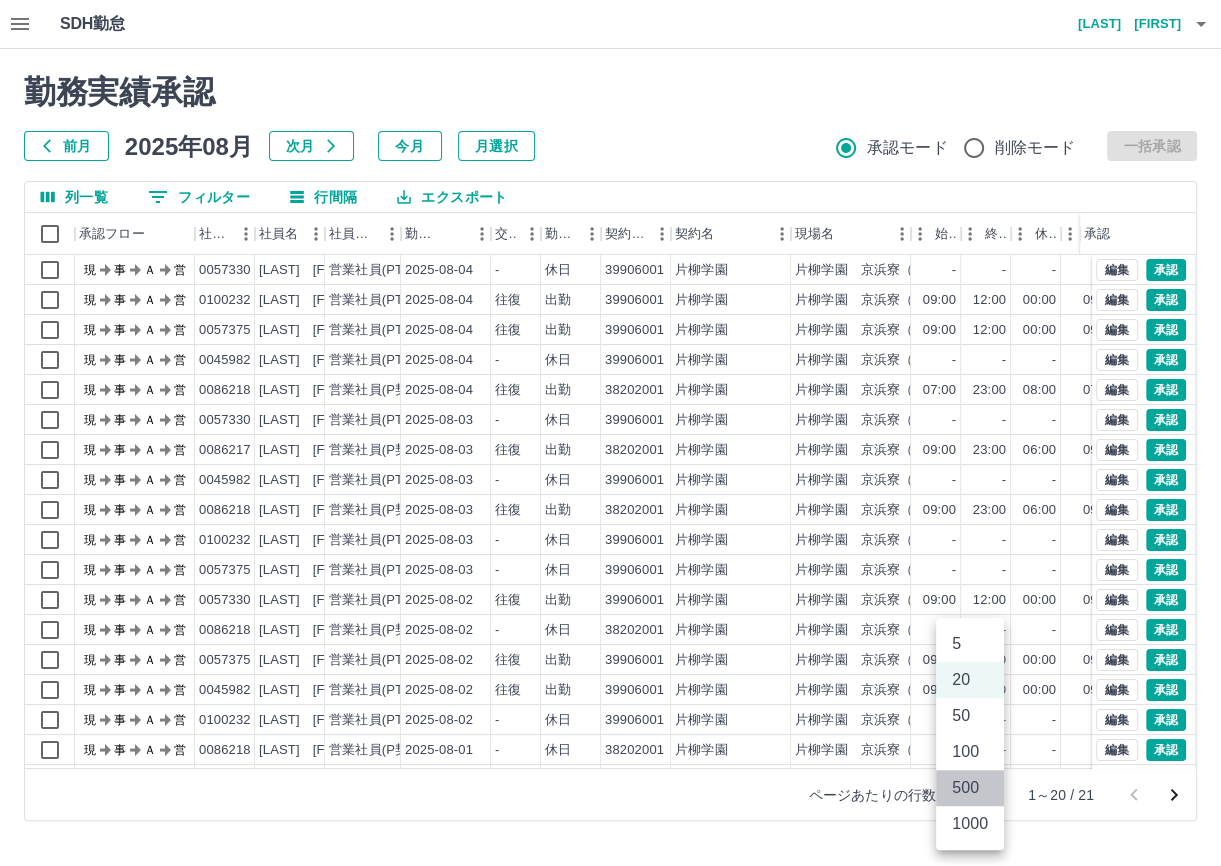 click on "500" at bounding box center [970, 788] 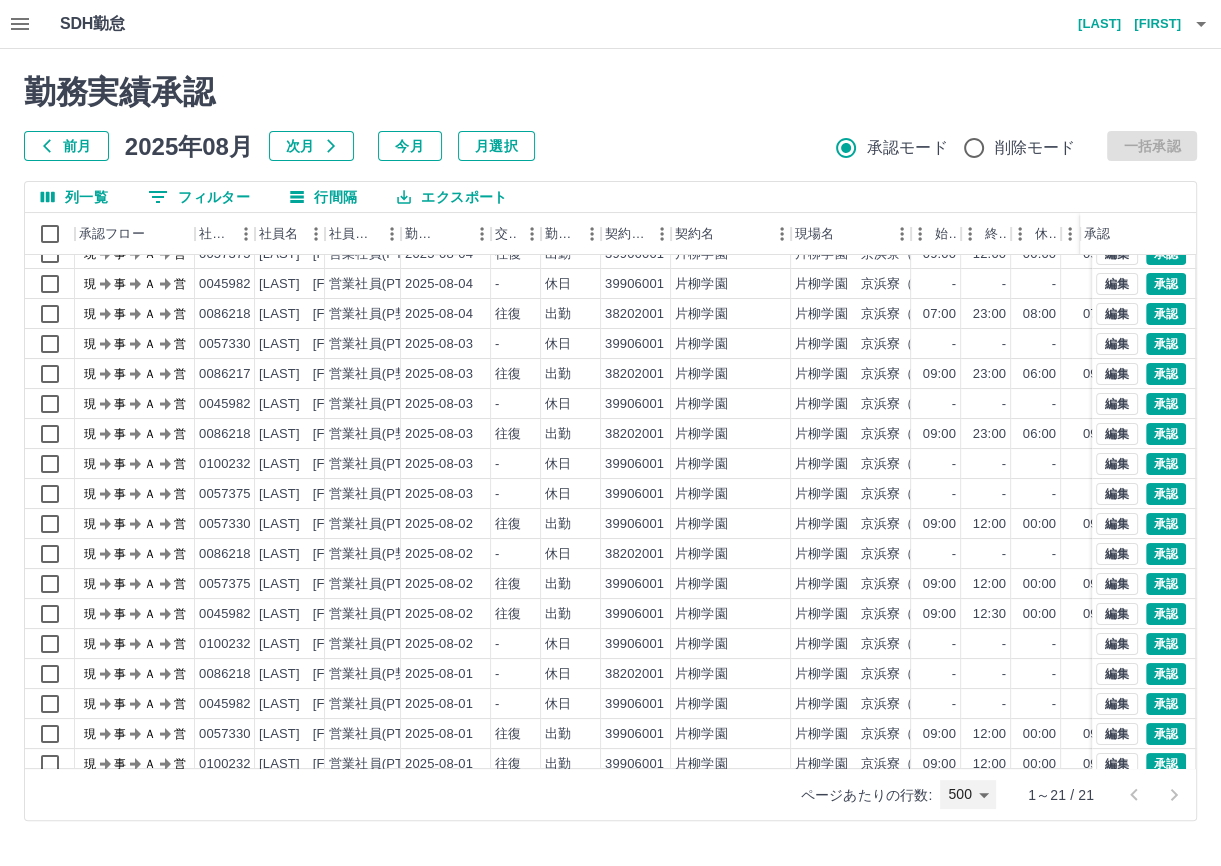 scroll, scrollTop: 128, scrollLeft: 0, axis: vertical 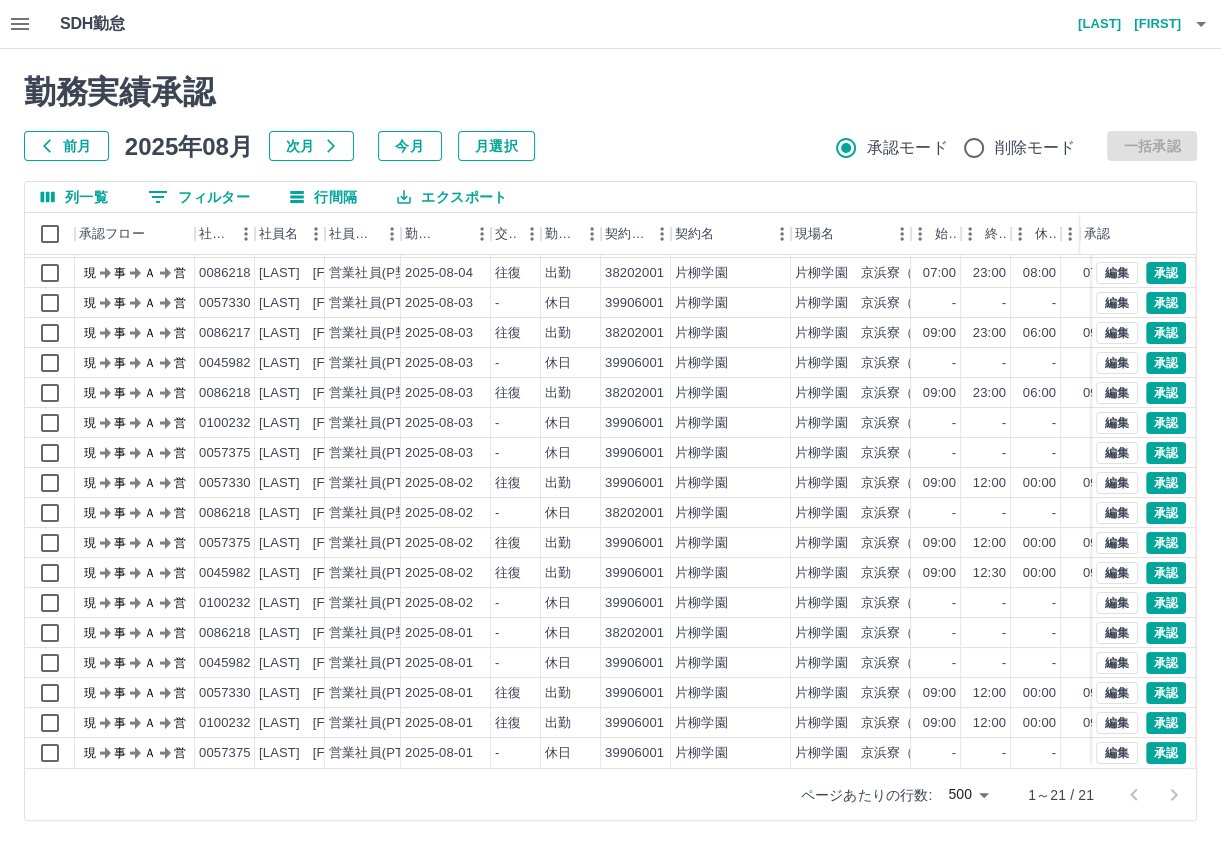 click 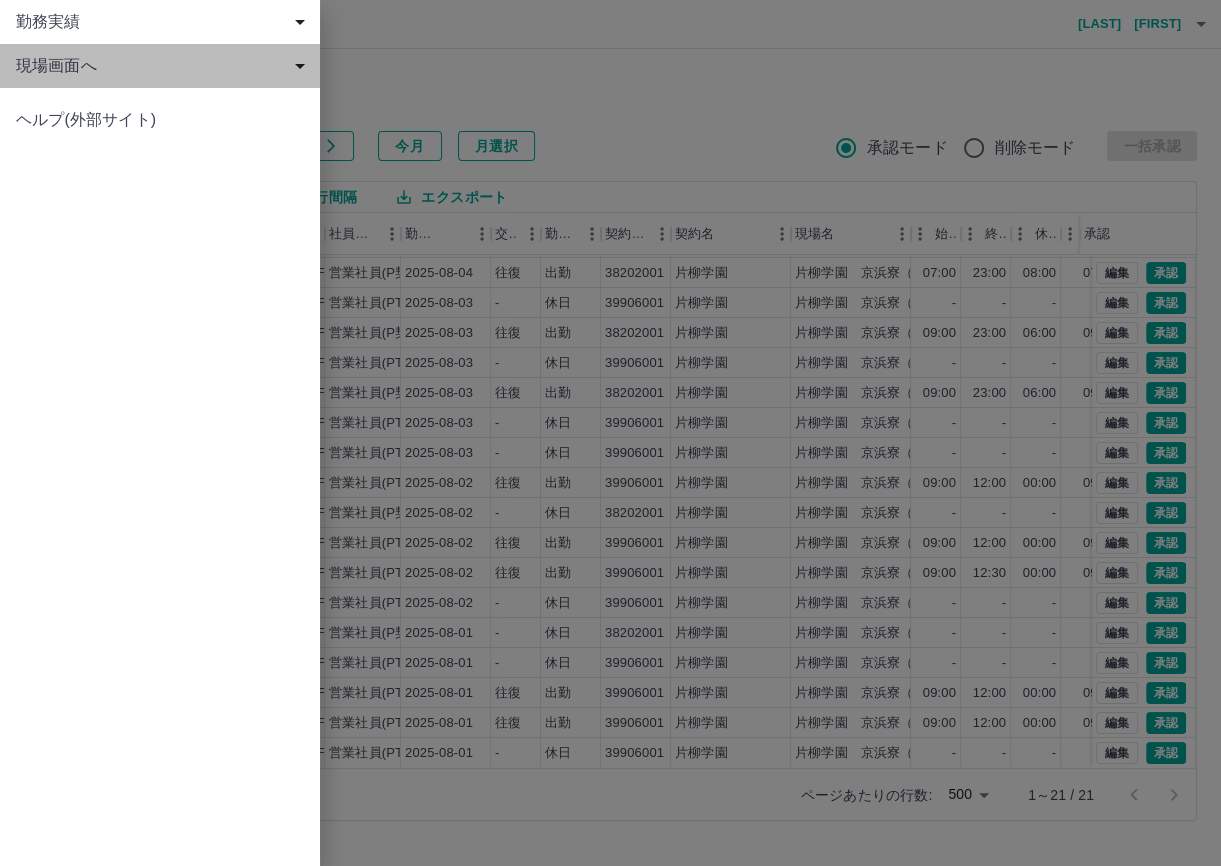 click on "現場画面へ" at bounding box center [164, 66] 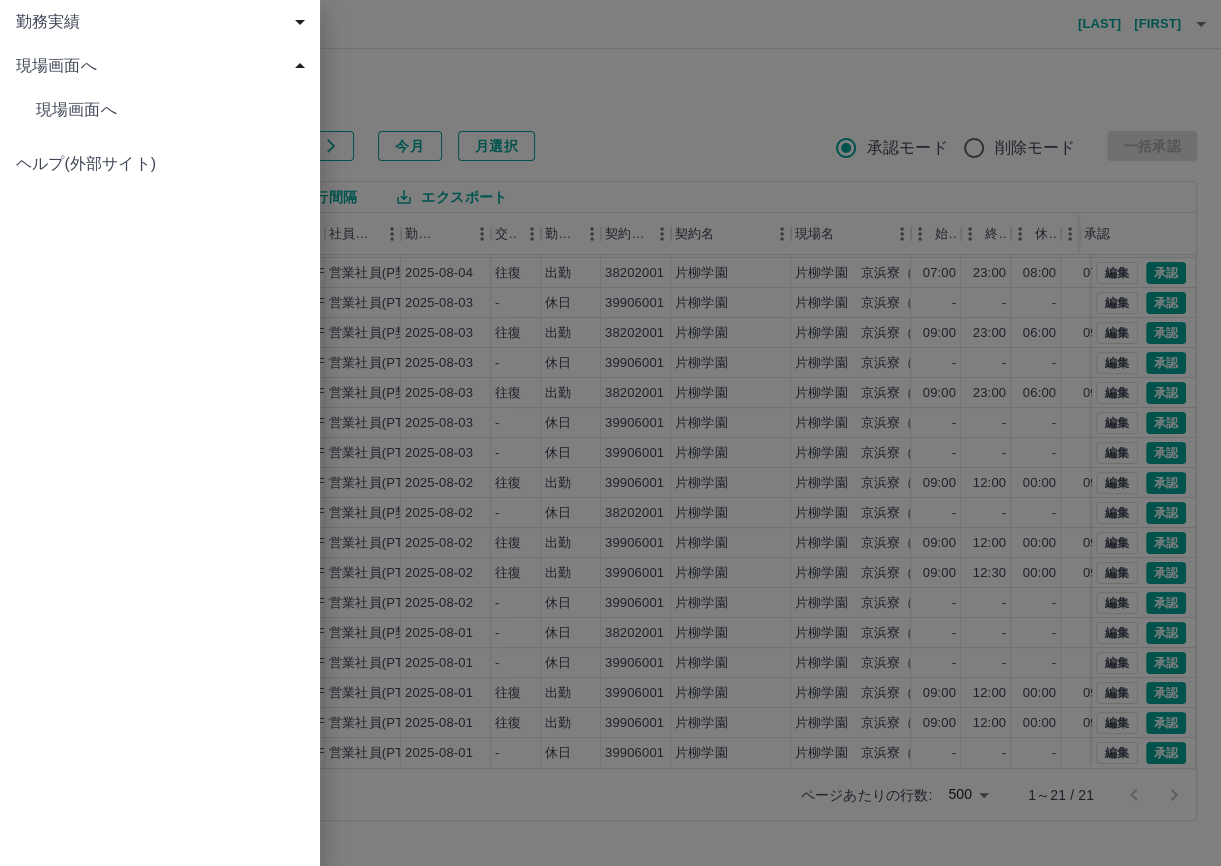 click on "現場画面へ" at bounding box center (170, 110) 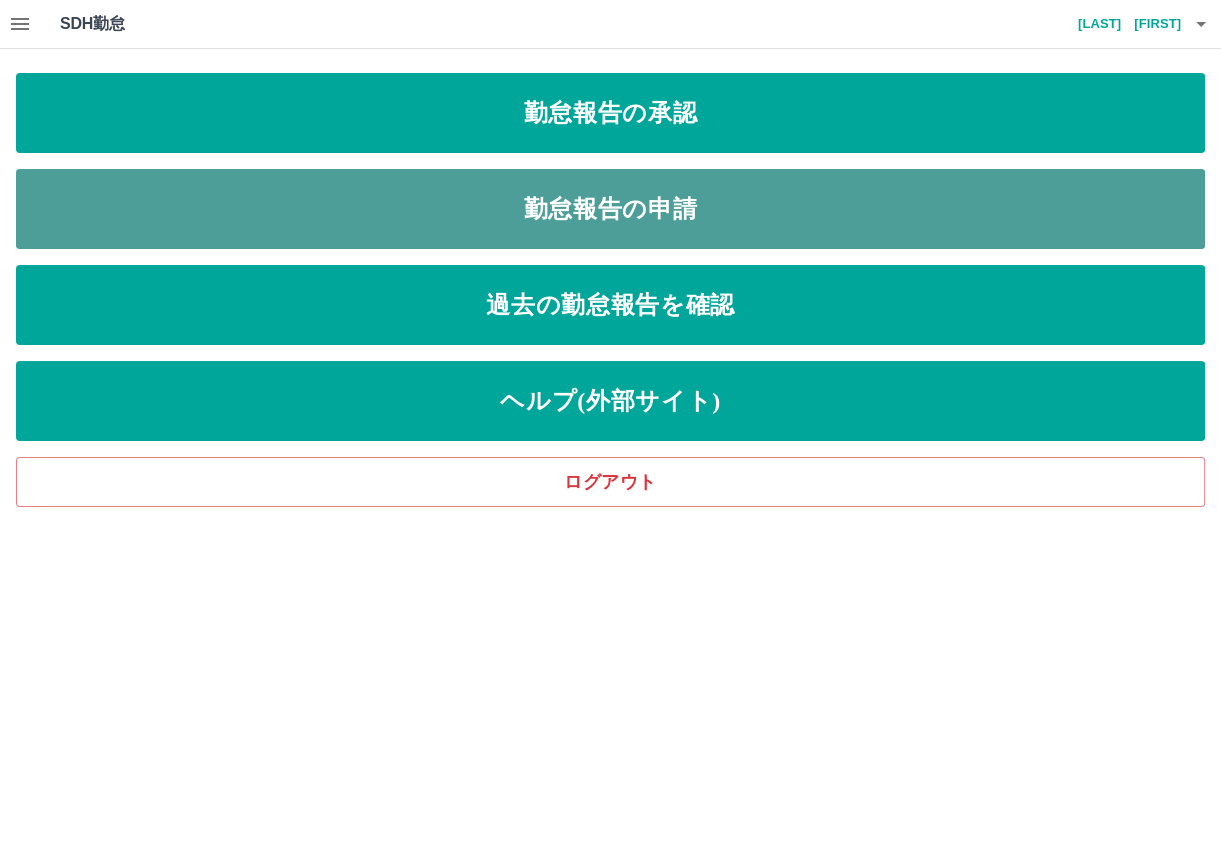 click on "勤怠報告の申請" at bounding box center [610, 209] 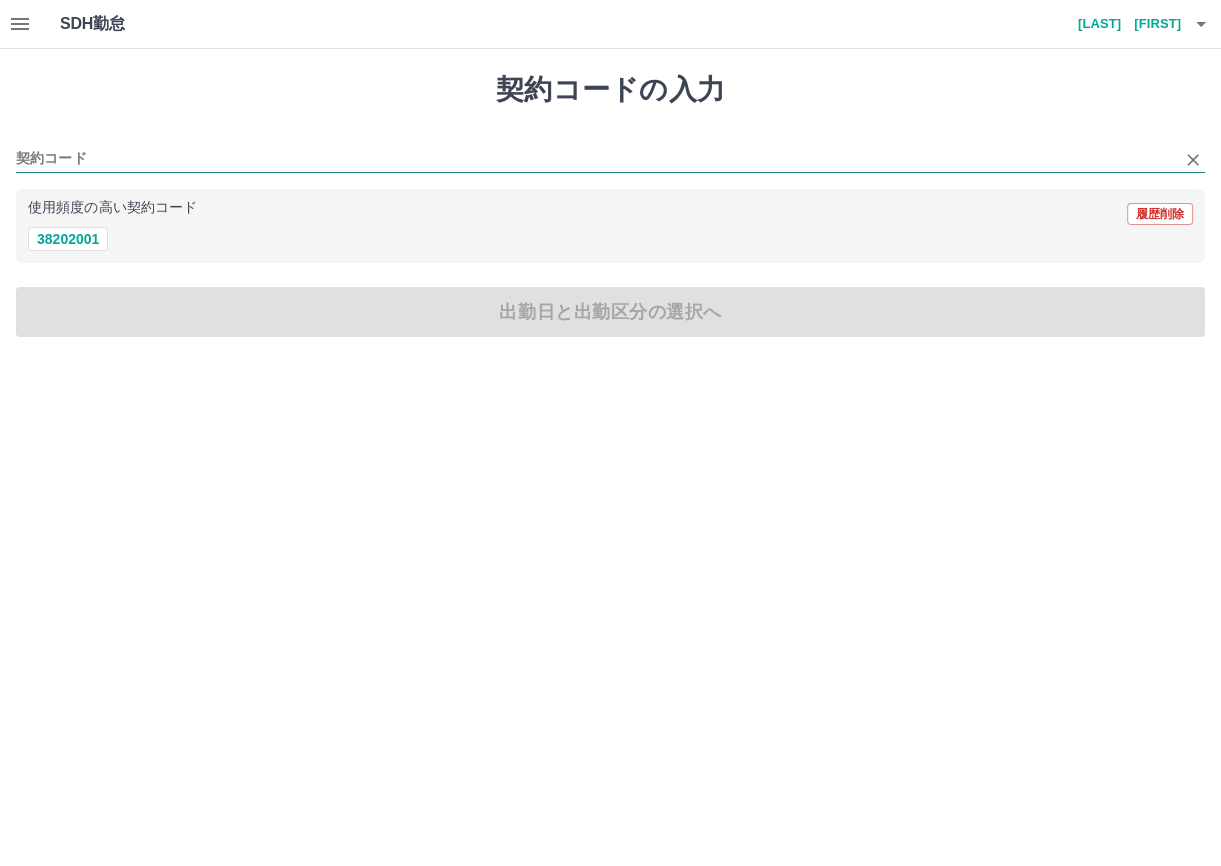 click on "契約コード" at bounding box center (595, 159) 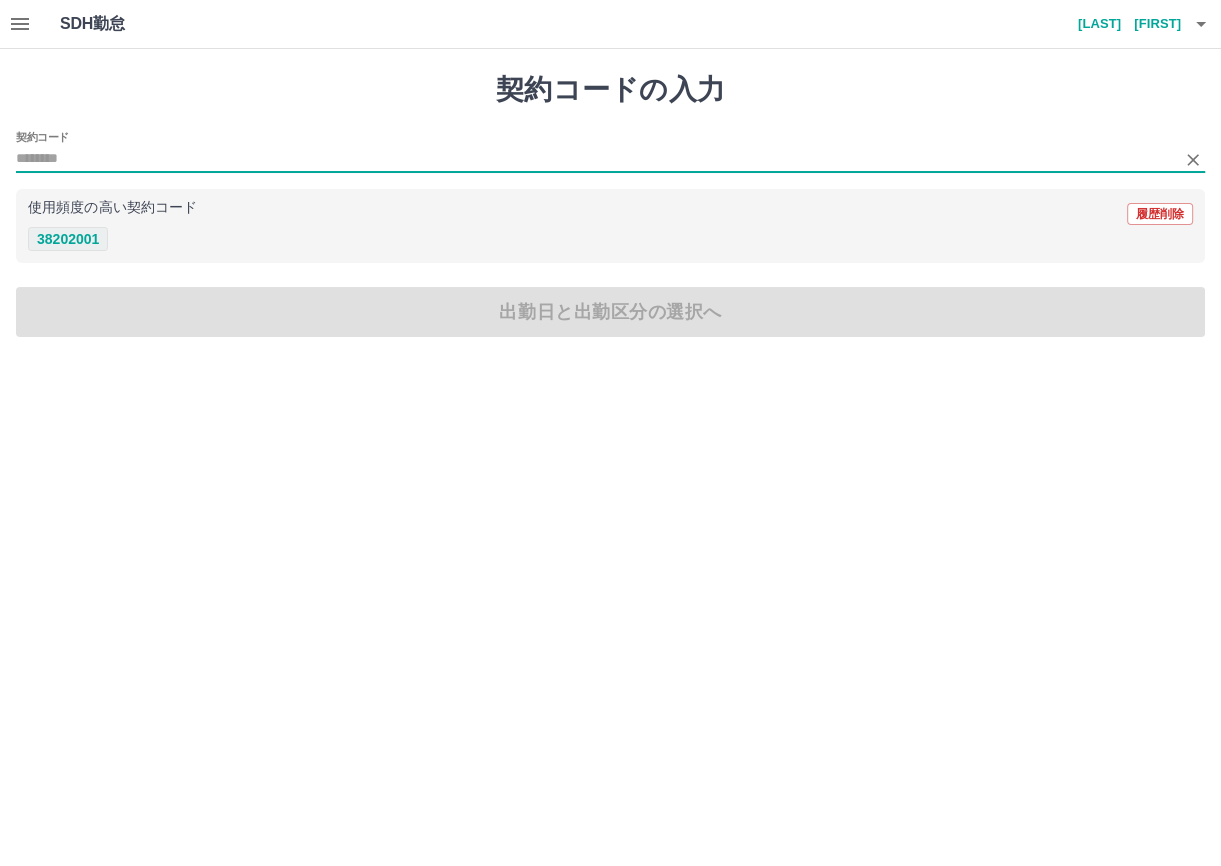 click on "38202001" at bounding box center [68, 239] 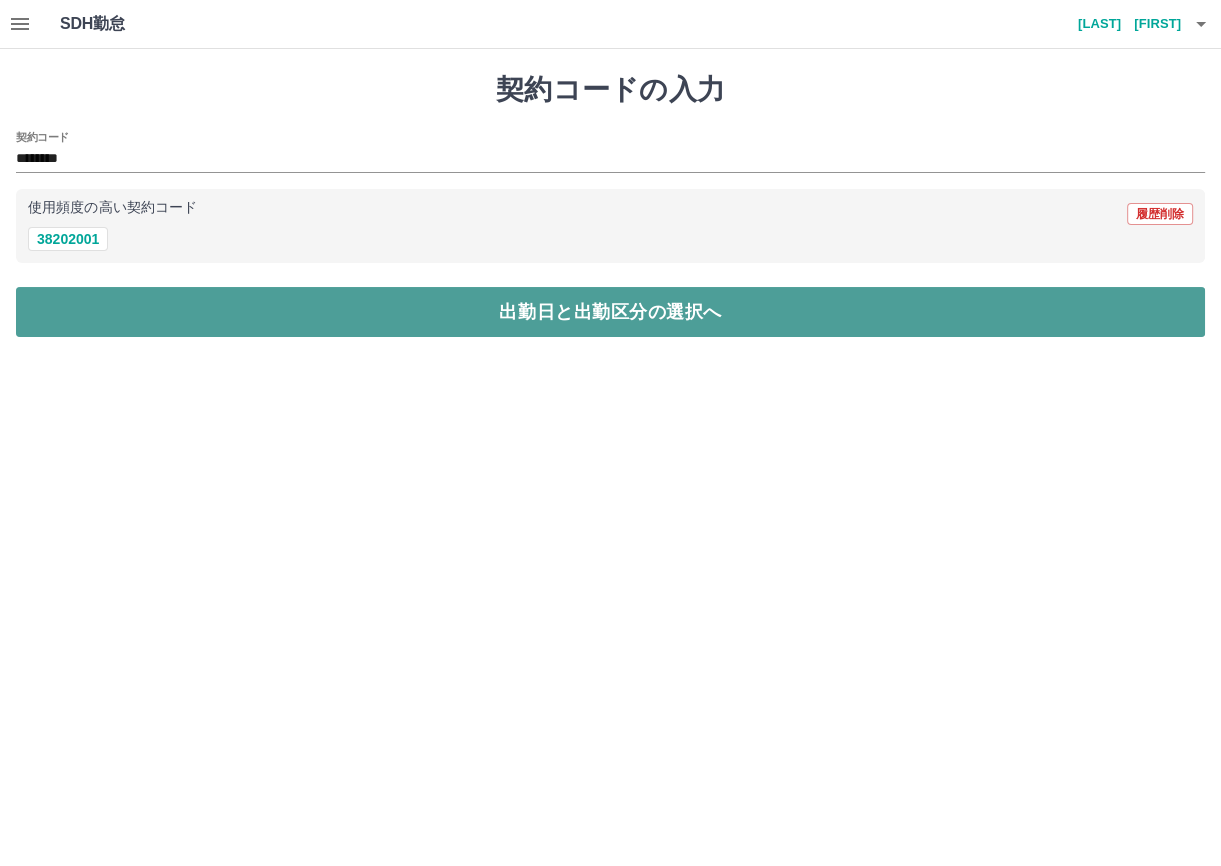 click on "出勤日と出勤区分の選択へ" at bounding box center (610, 312) 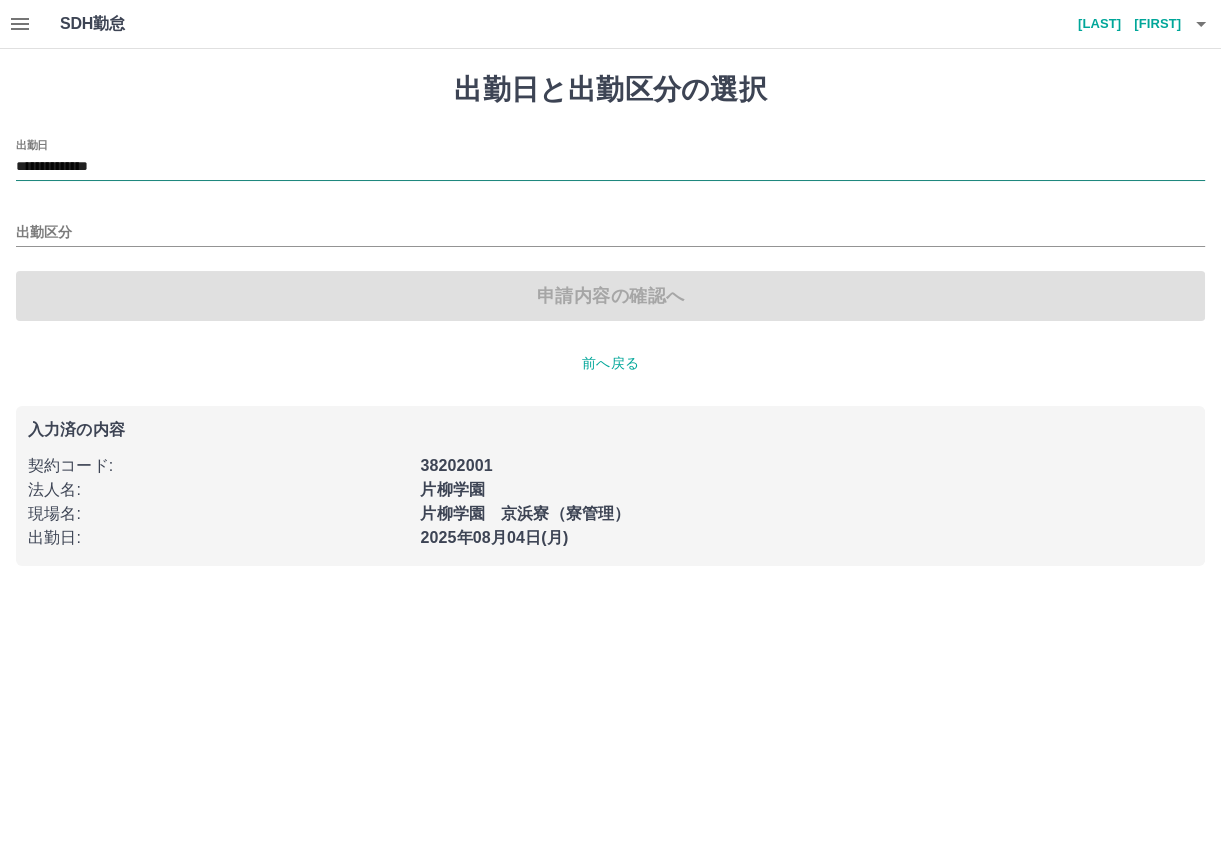 click on "**********" at bounding box center (610, 167) 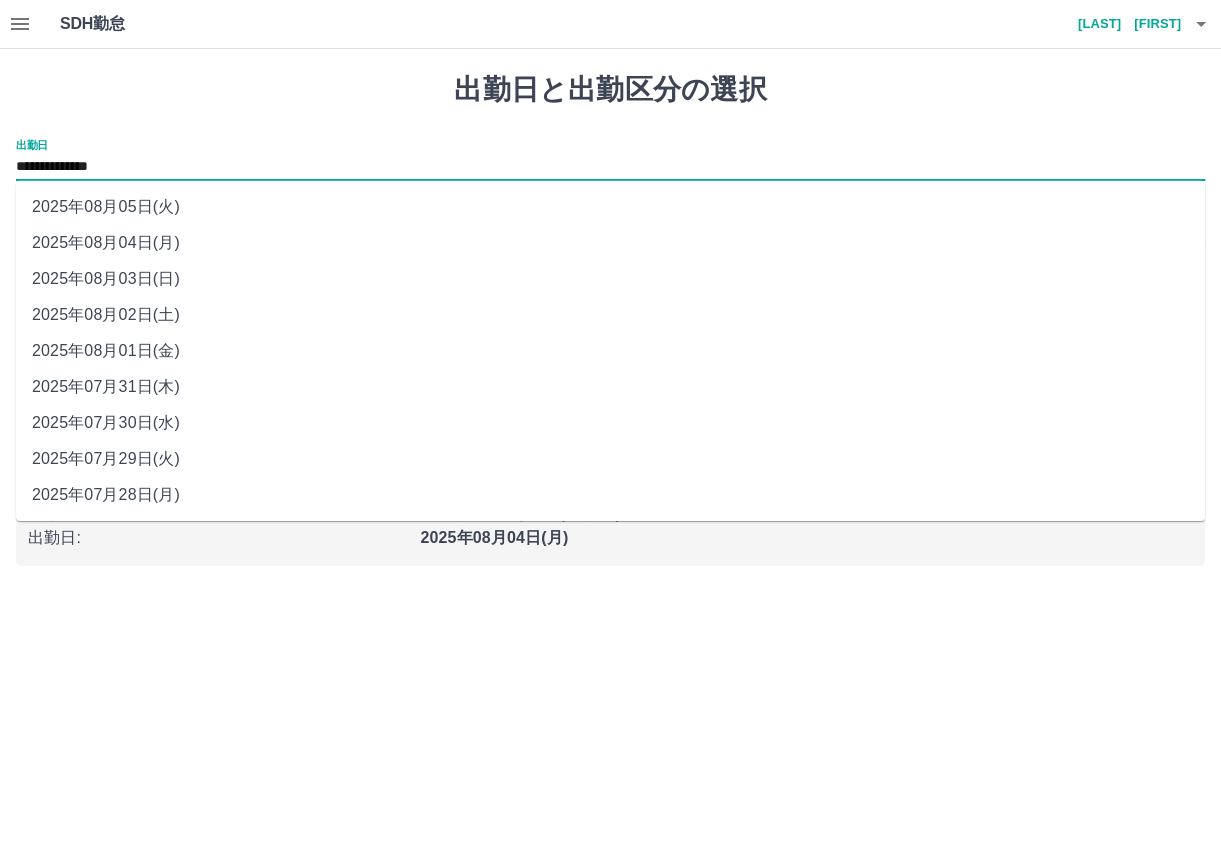 click on "**********" at bounding box center (610, 167) 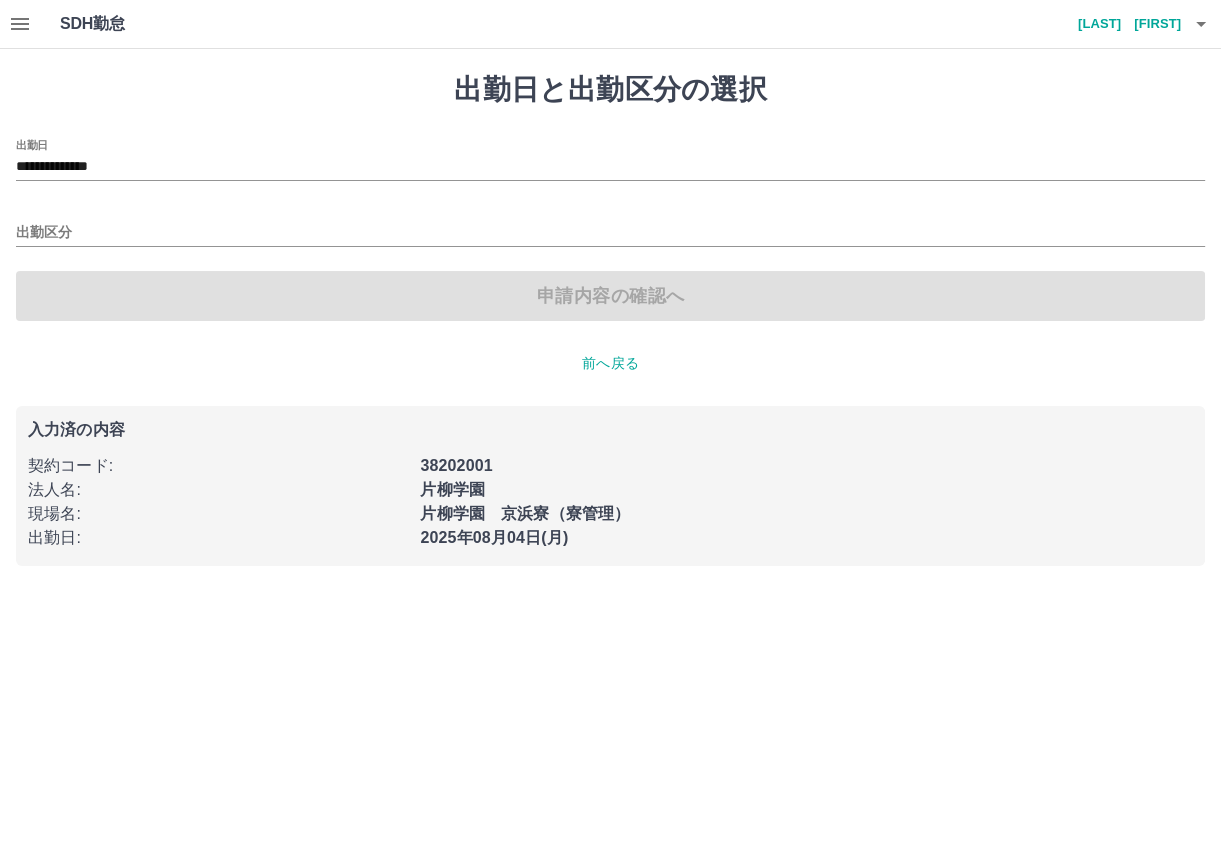 click on "出勤日 :" at bounding box center (218, 538) 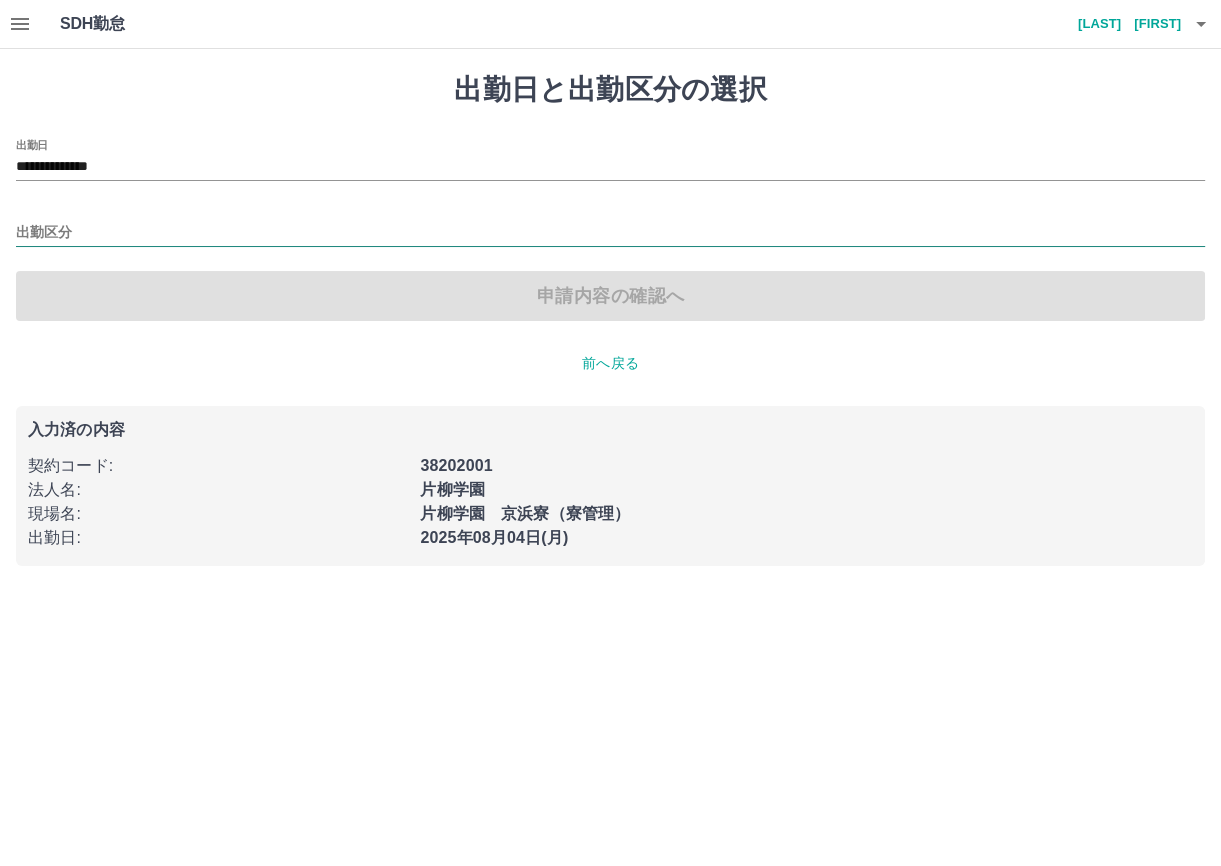 click on "出勤区分" at bounding box center [610, 233] 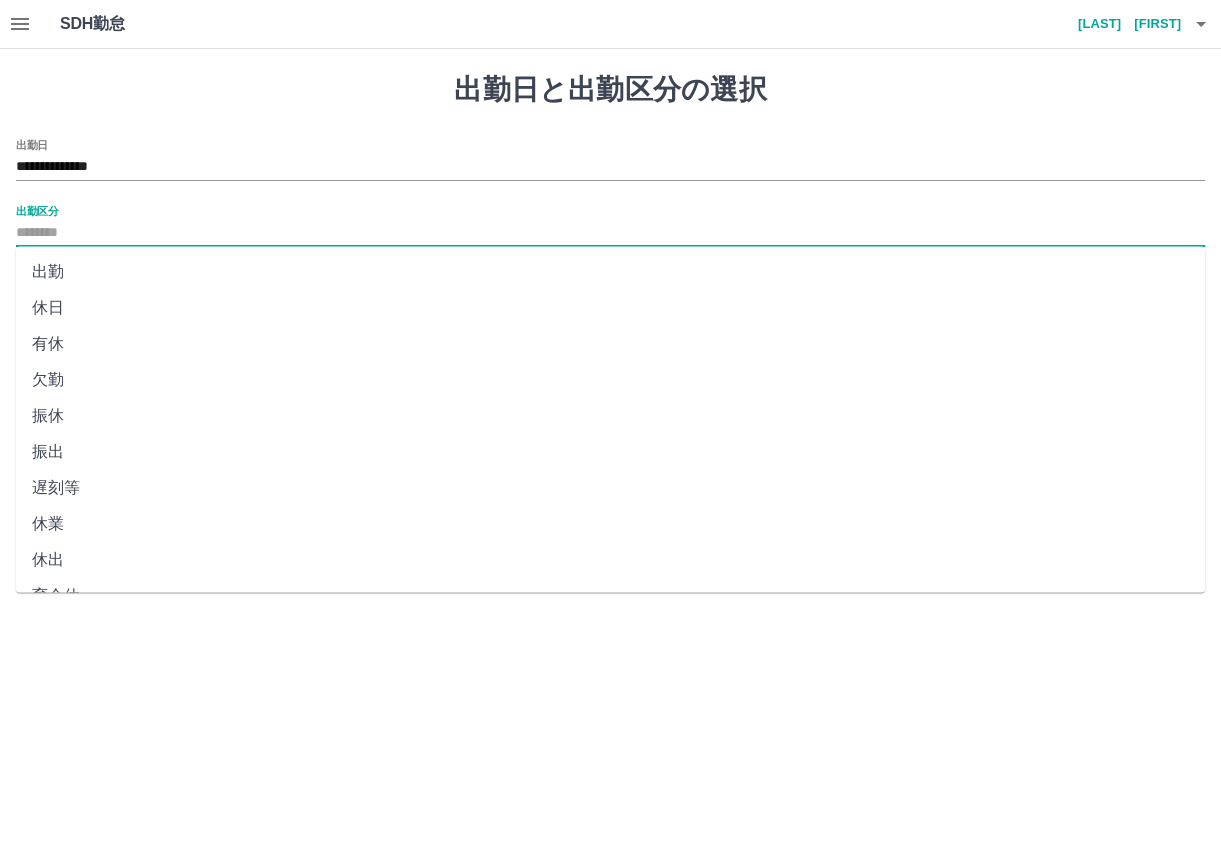 click on "出勤" at bounding box center [610, 272] 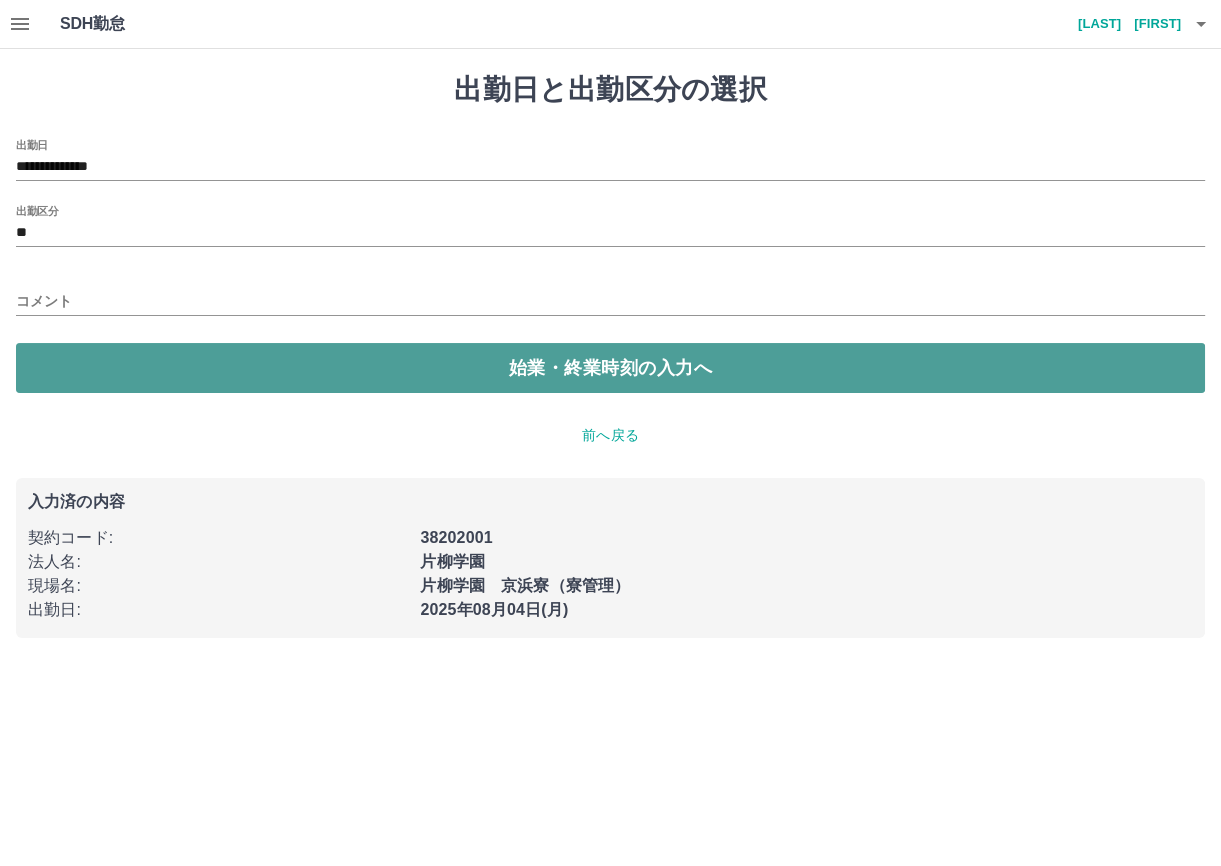 click on "始業・終業時刻の入力へ" at bounding box center (610, 368) 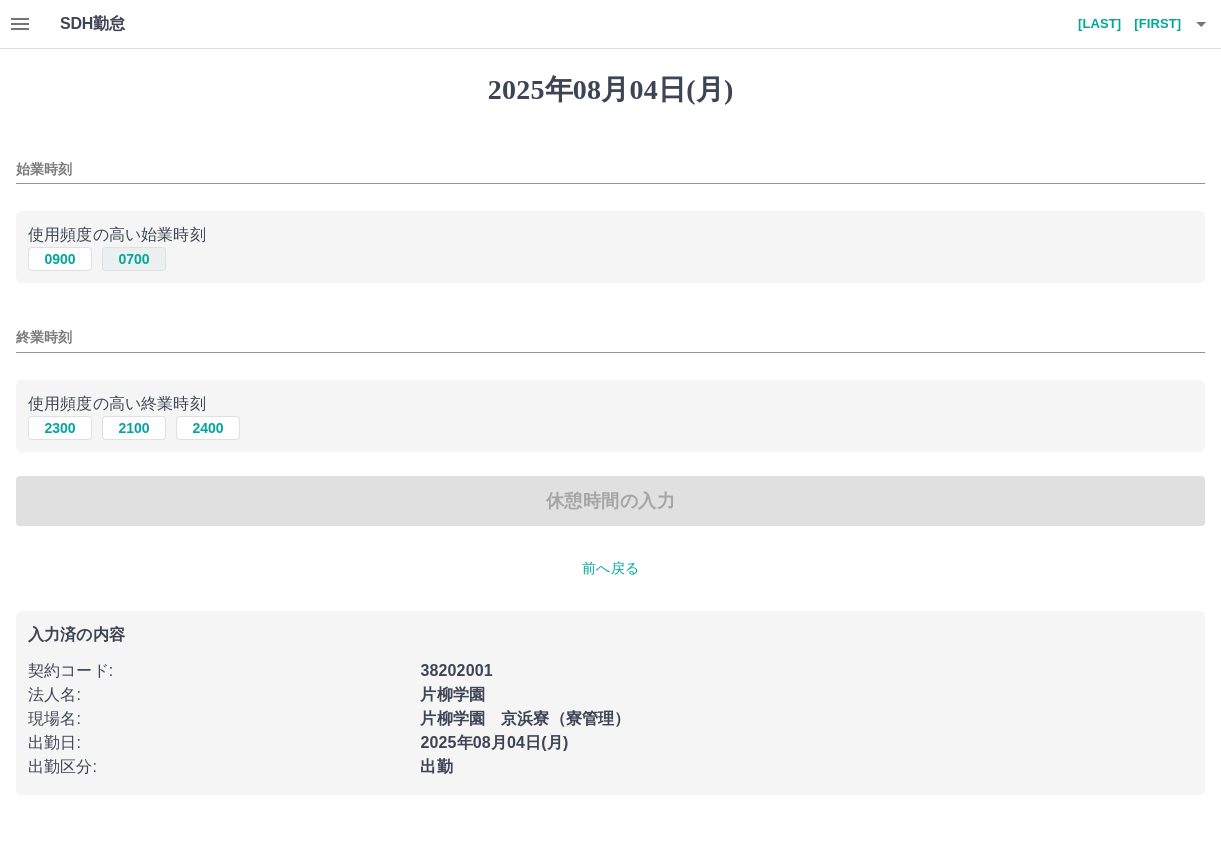 click on "0700" at bounding box center [134, 259] 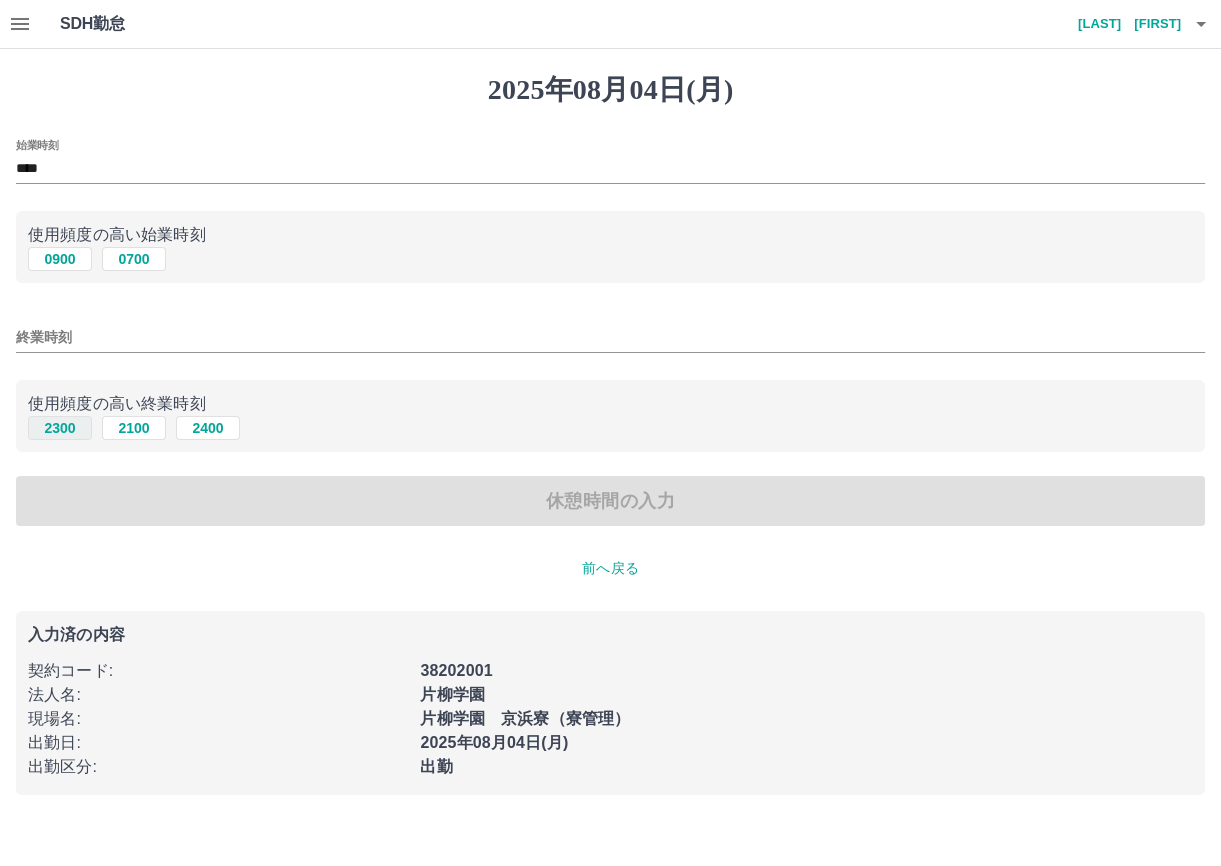 click on "2300" at bounding box center (60, 428) 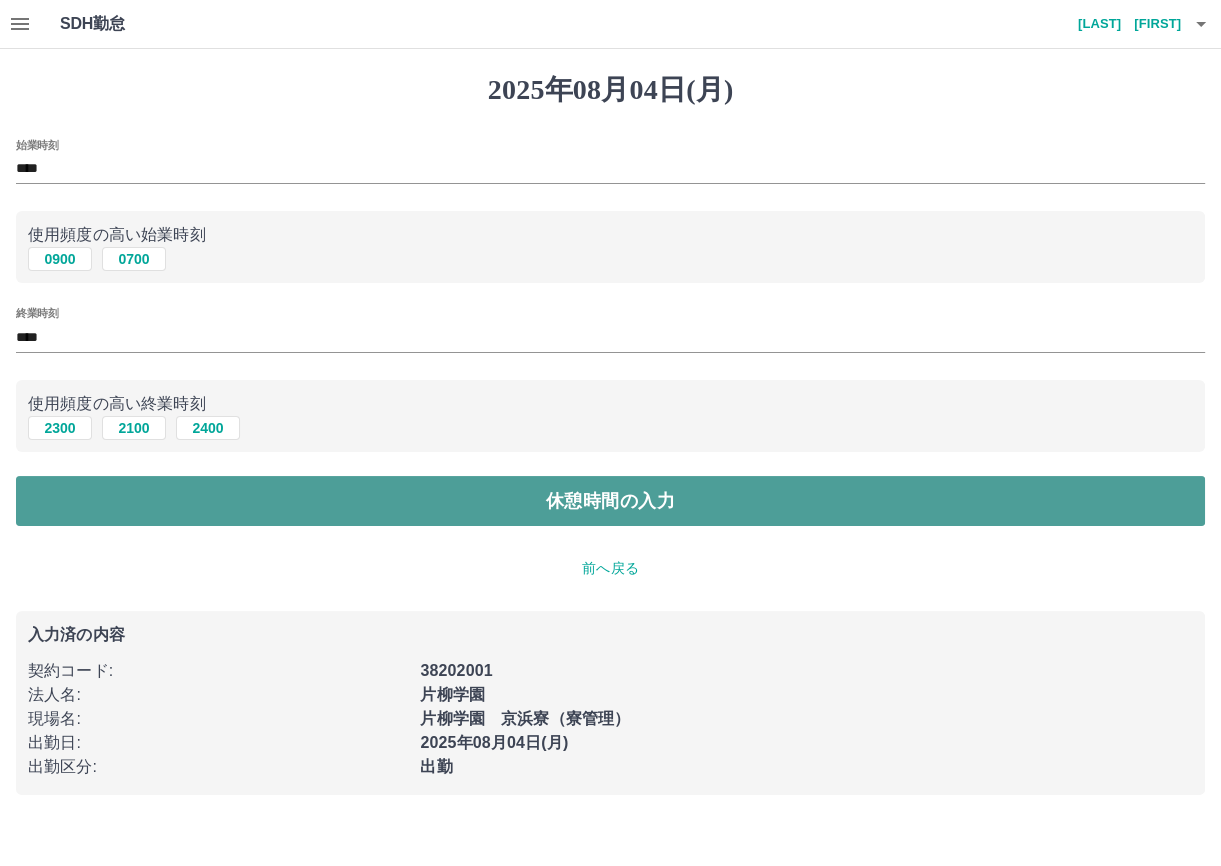 click on "休憩時間の入力" at bounding box center (610, 501) 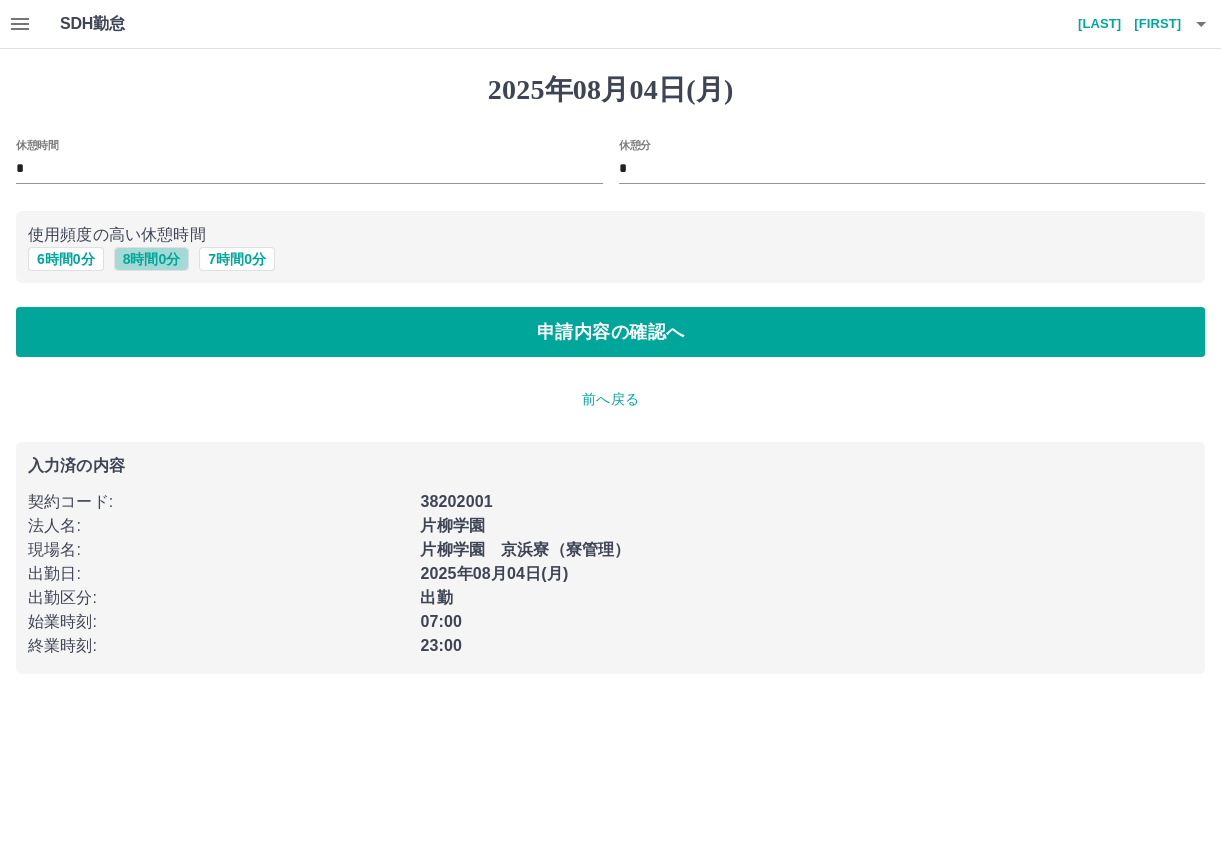 click on "8 時間 0 分" at bounding box center (152, 259) 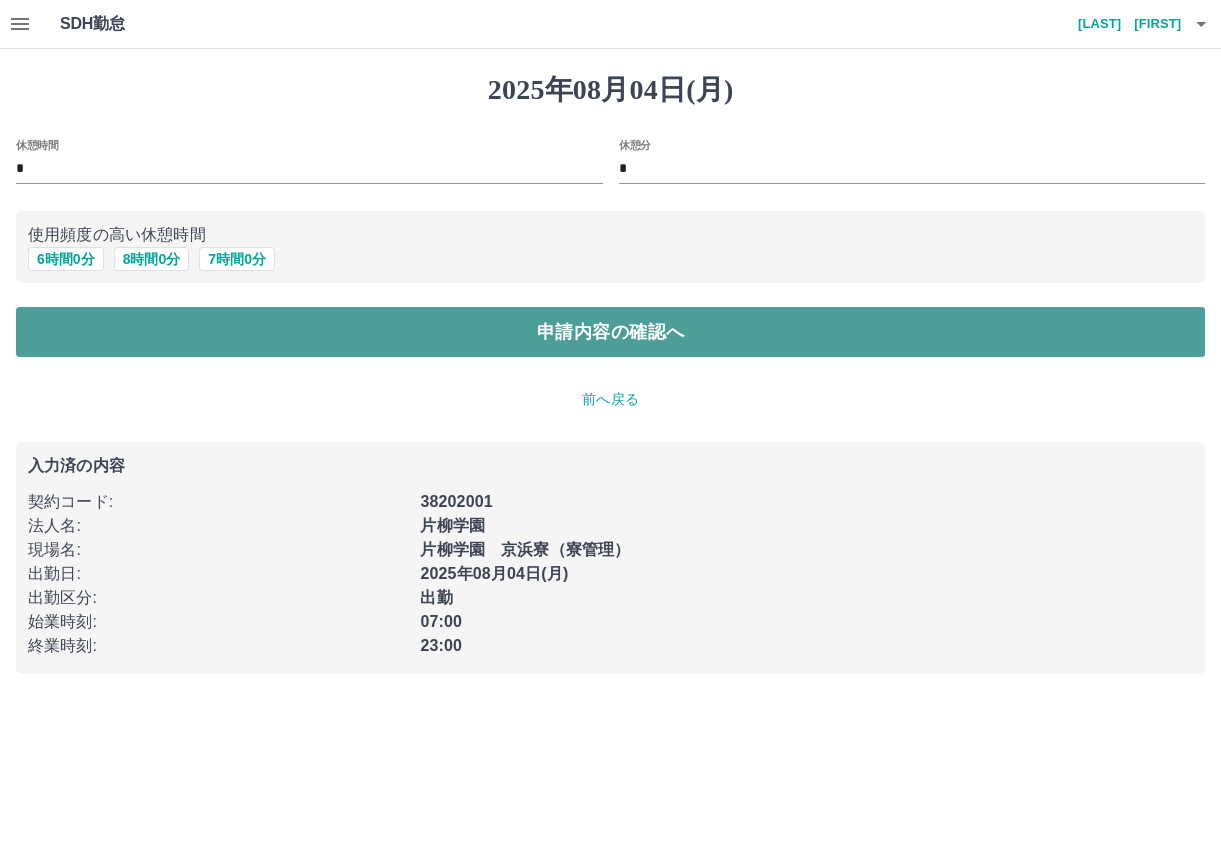 click on "申請内容の確認へ" at bounding box center (610, 332) 